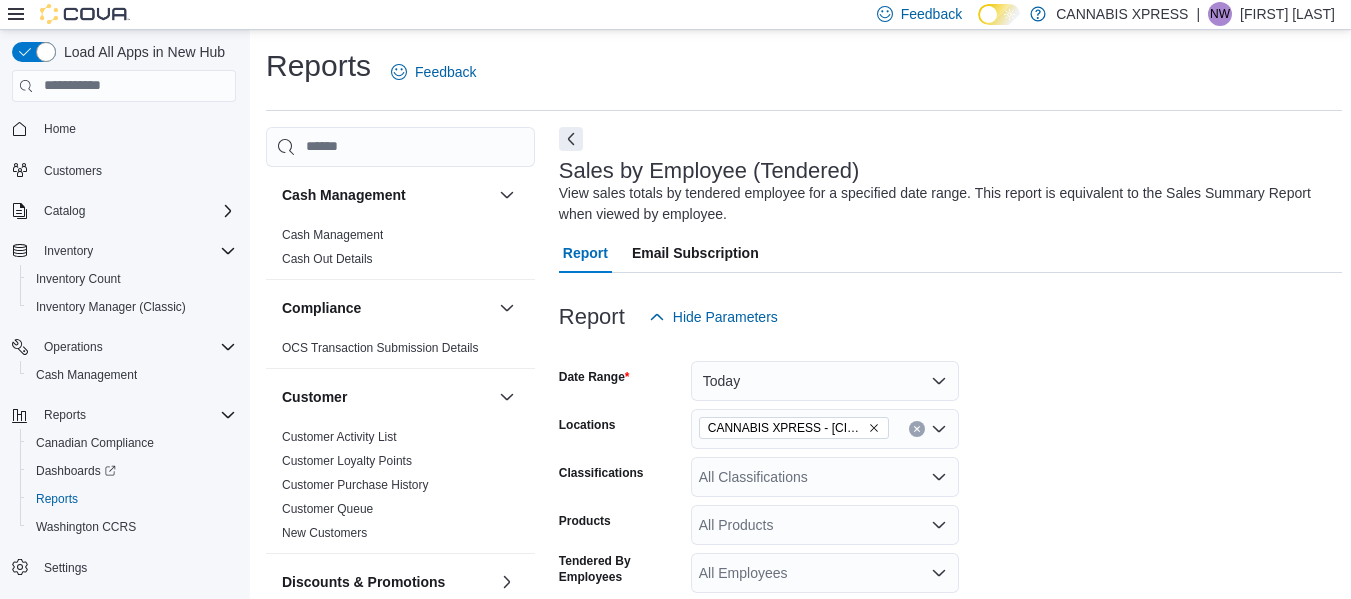 scroll, scrollTop: 665, scrollLeft: 0, axis: vertical 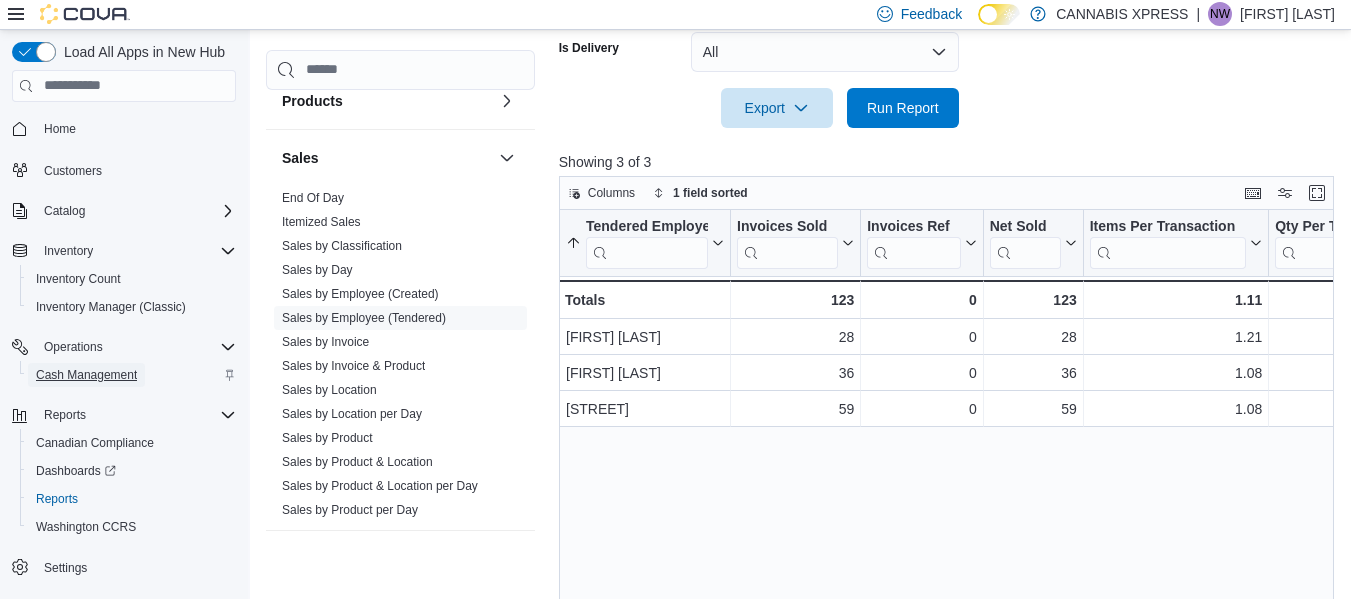 click on "Cash Management" at bounding box center (86, 375) 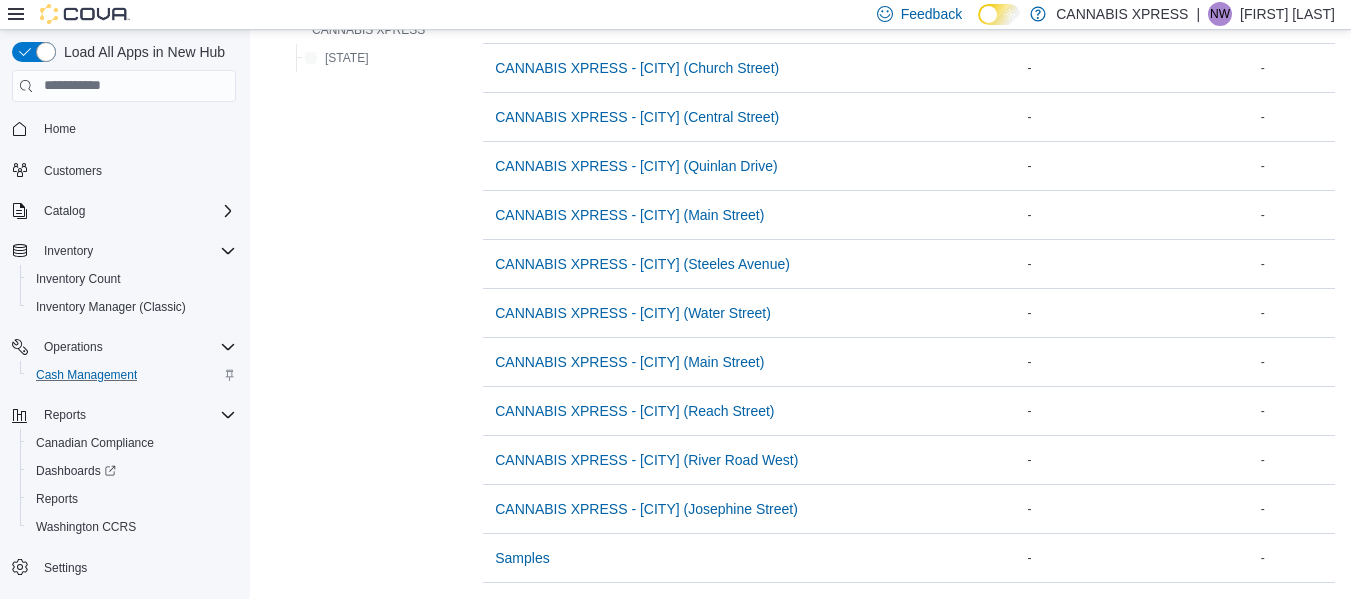 scroll, scrollTop: 0, scrollLeft: 0, axis: both 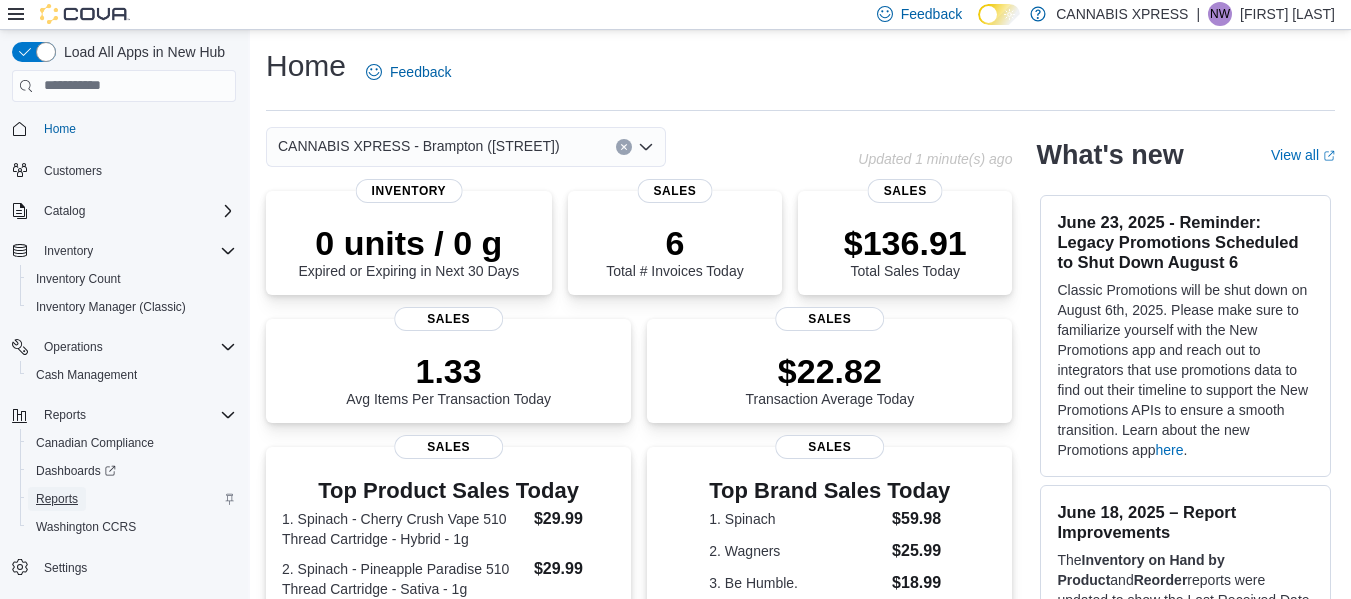 click on "Reports" at bounding box center [57, 499] 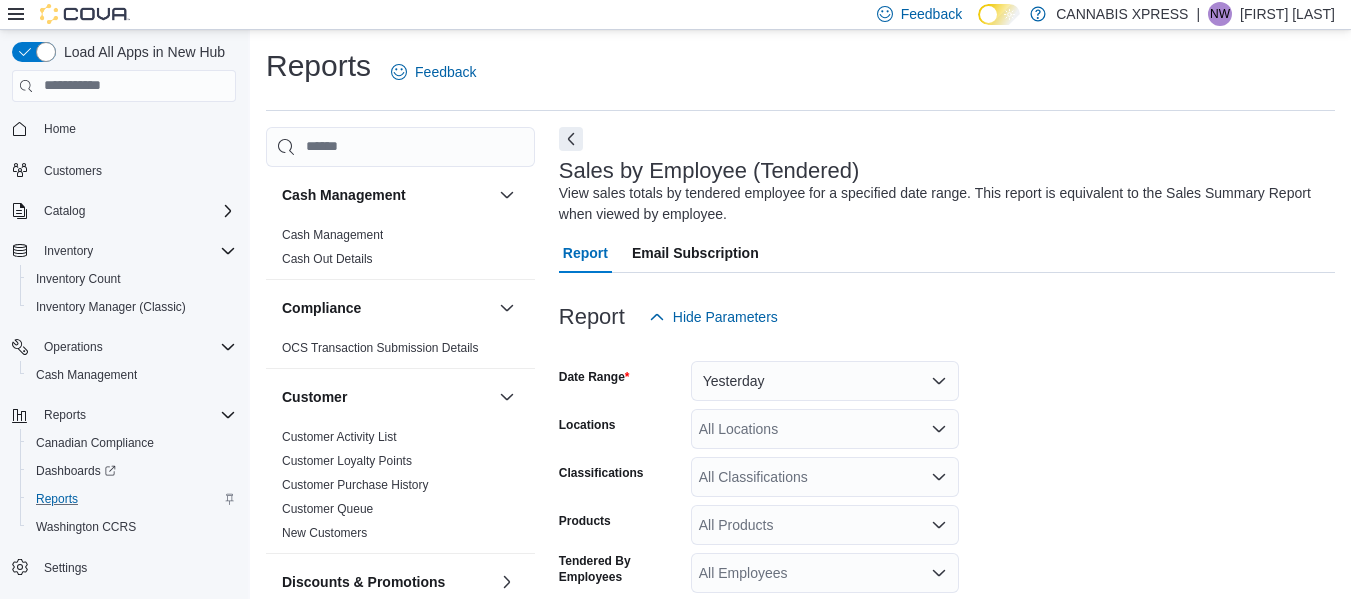 scroll, scrollTop: 67, scrollLeft: 0, axis: vertical 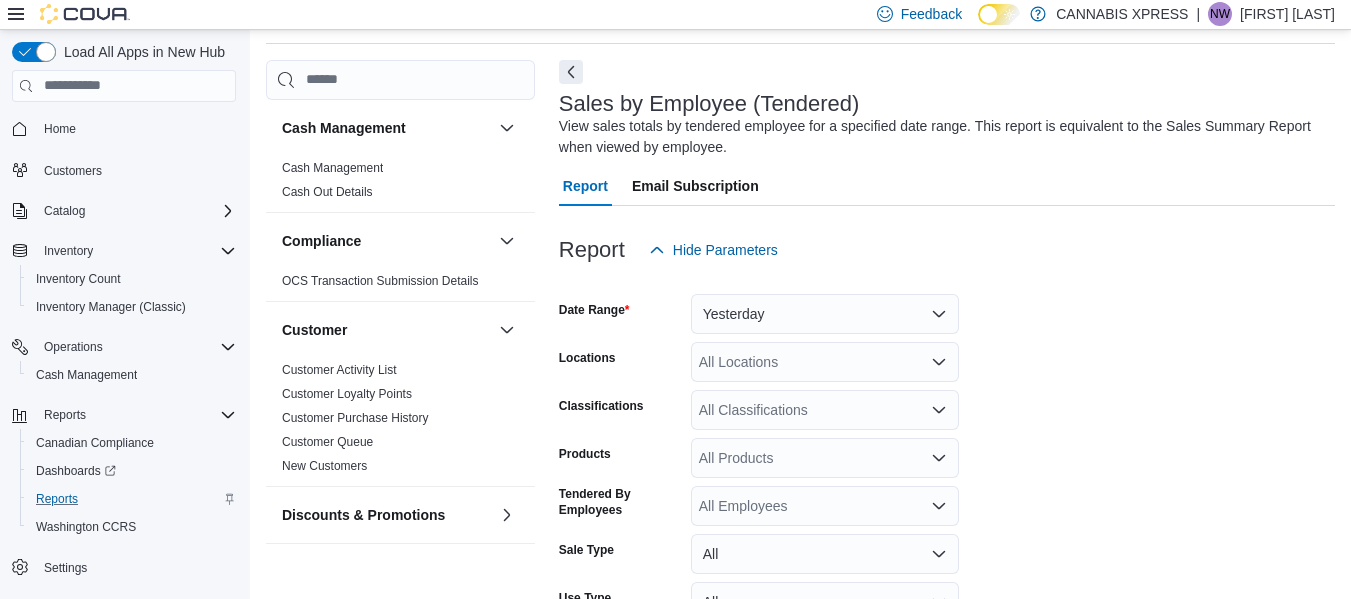 click at bounding box center [947, 282] 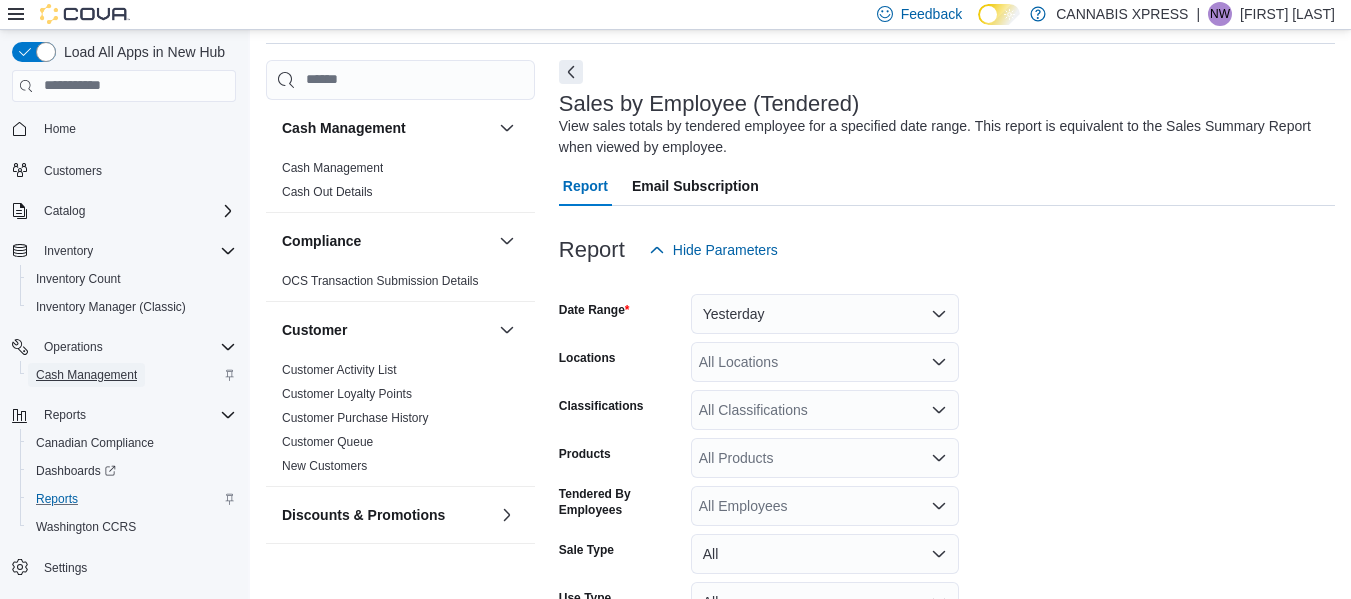 click on "Cash Management" at bounding box center [86, 375] 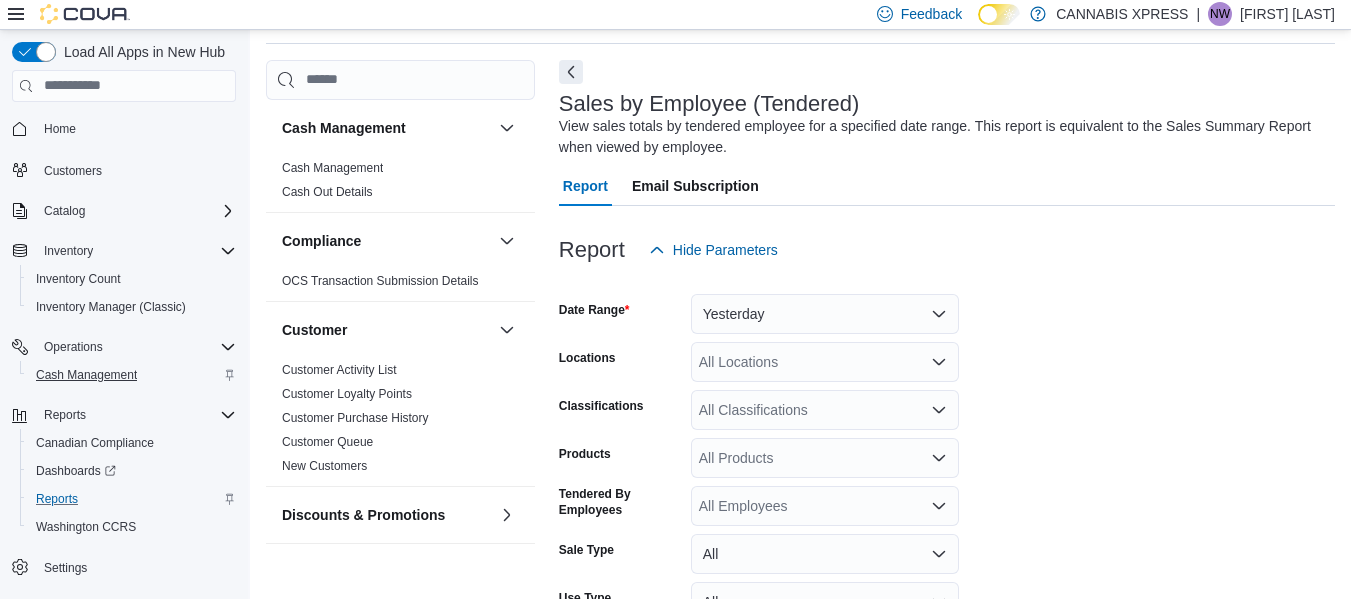 scroll, scrollTop: 0, scrollLeft: 0, axis: both 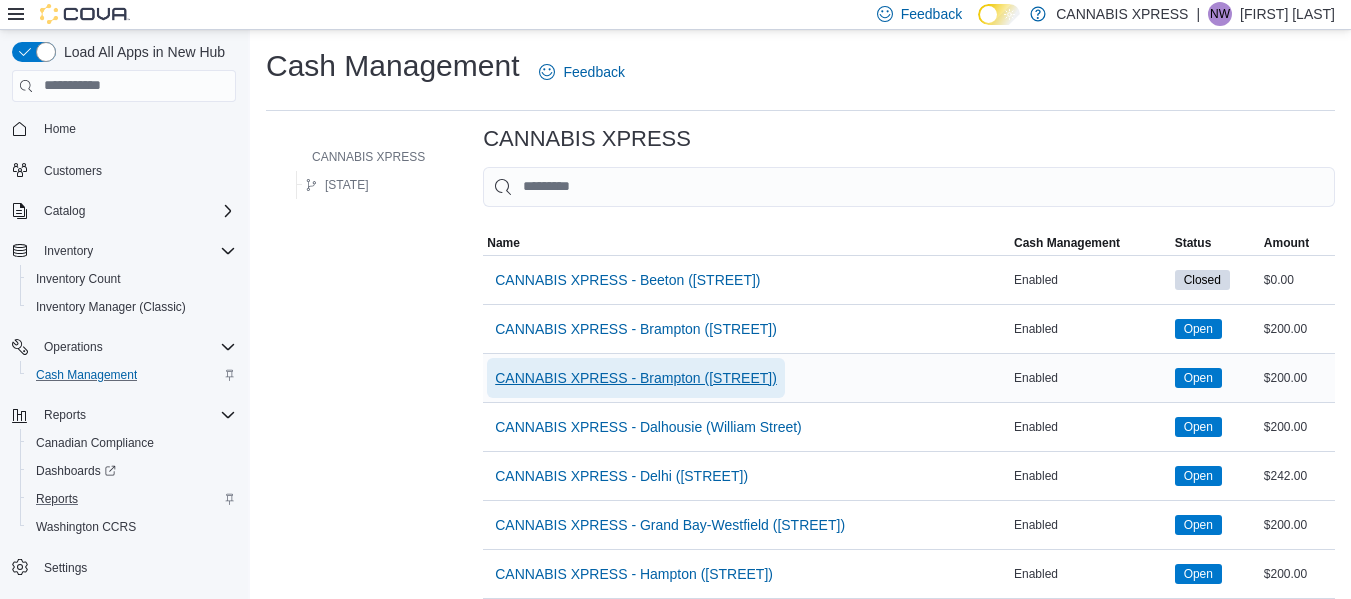 click on "CANNABIS XPRESS - Brampton ([STREET])" at bounding box center (636, 378) 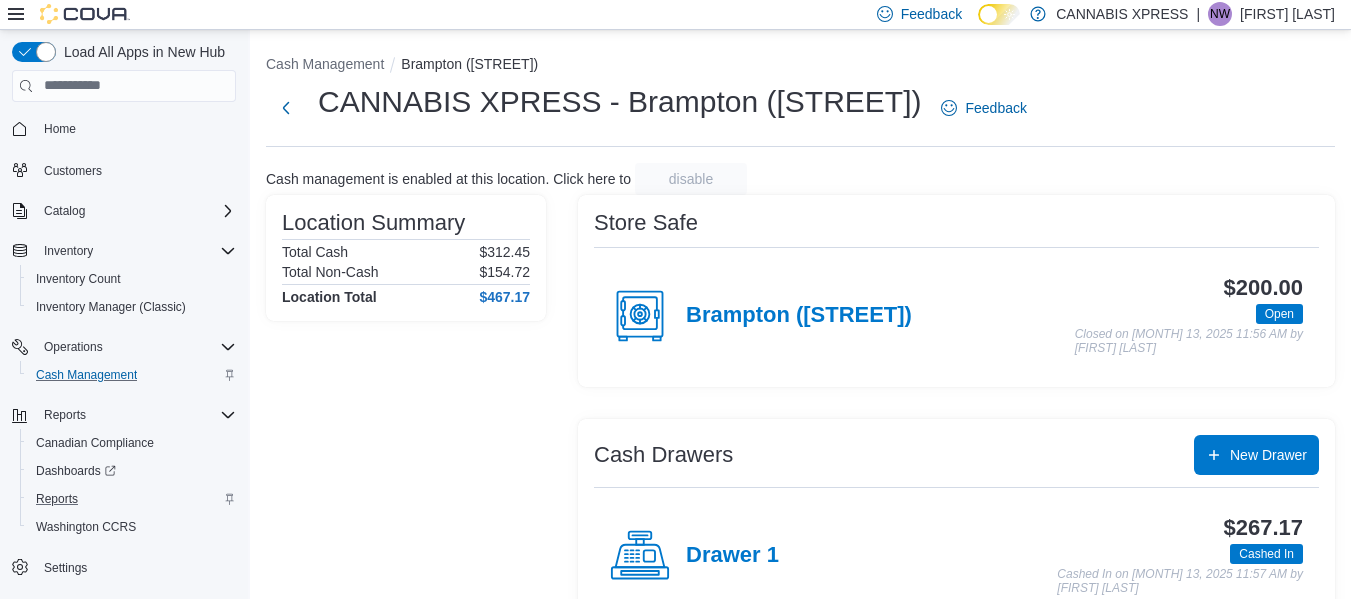 scroll, scrollTop: 45, scrollLeft: 0, axis: vertical 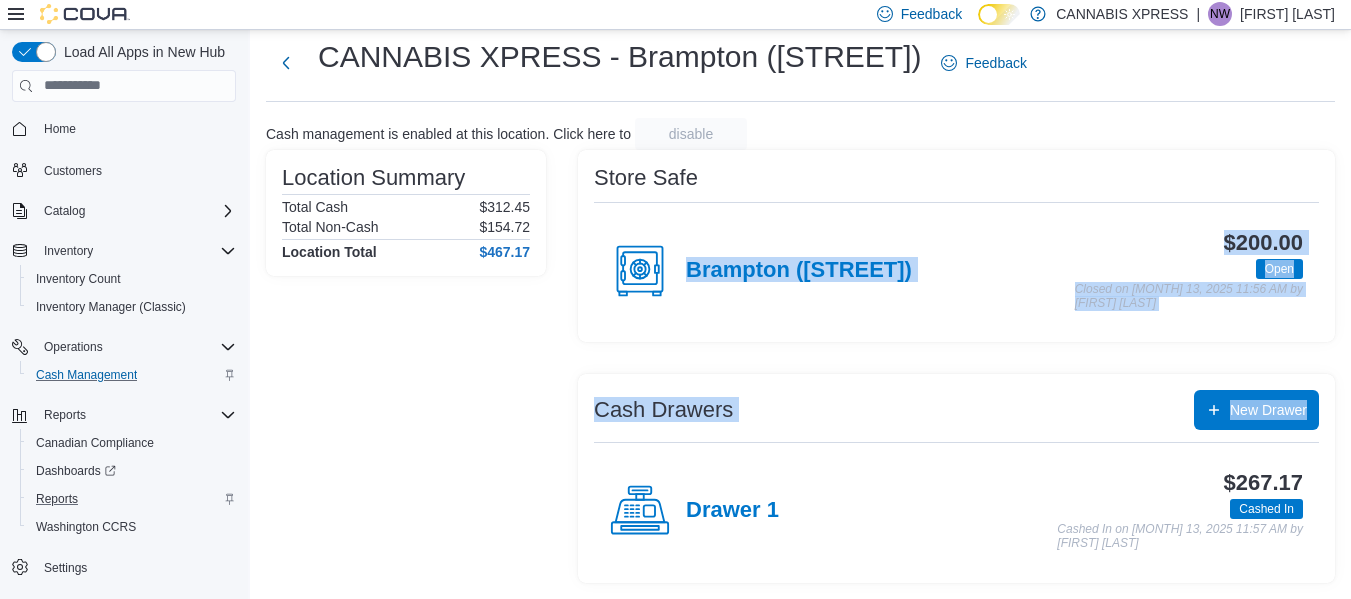 drag, startPoint x: 636, startPoint y: 378, endPoint x: 622, endPoint y: 646, distance: 268.36542 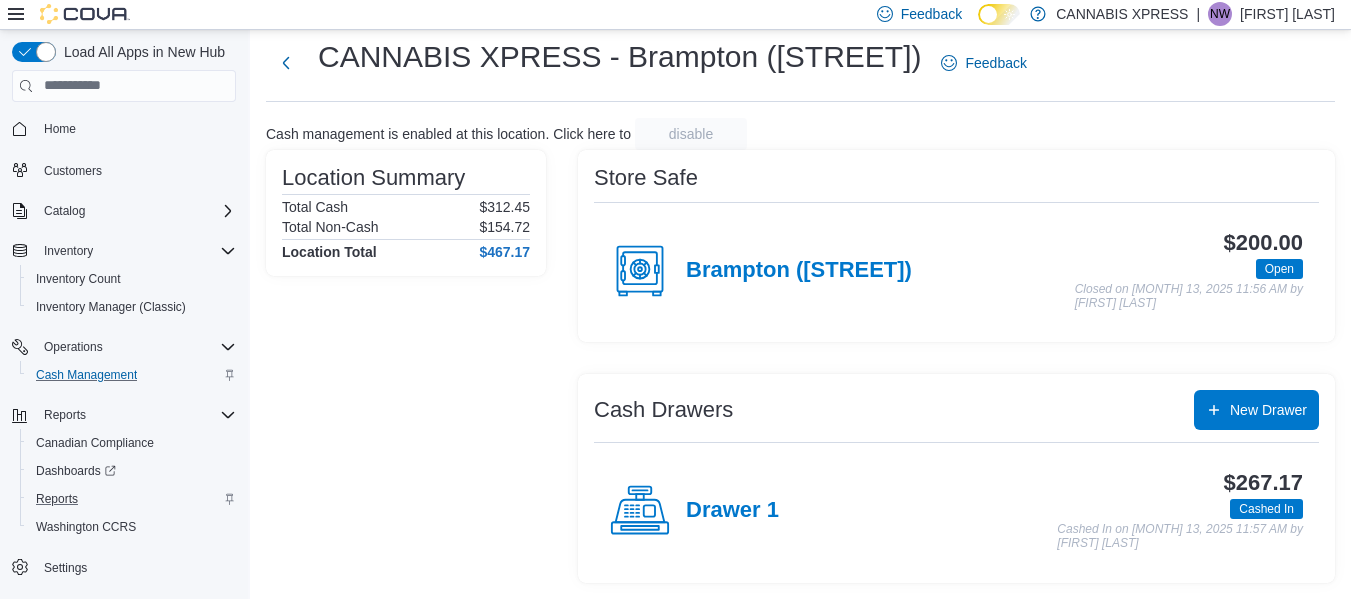 drag, startPoint x: 729, startPoint y: 521, endPoint x: 637, endPoint y: 528, distance: 92.26592 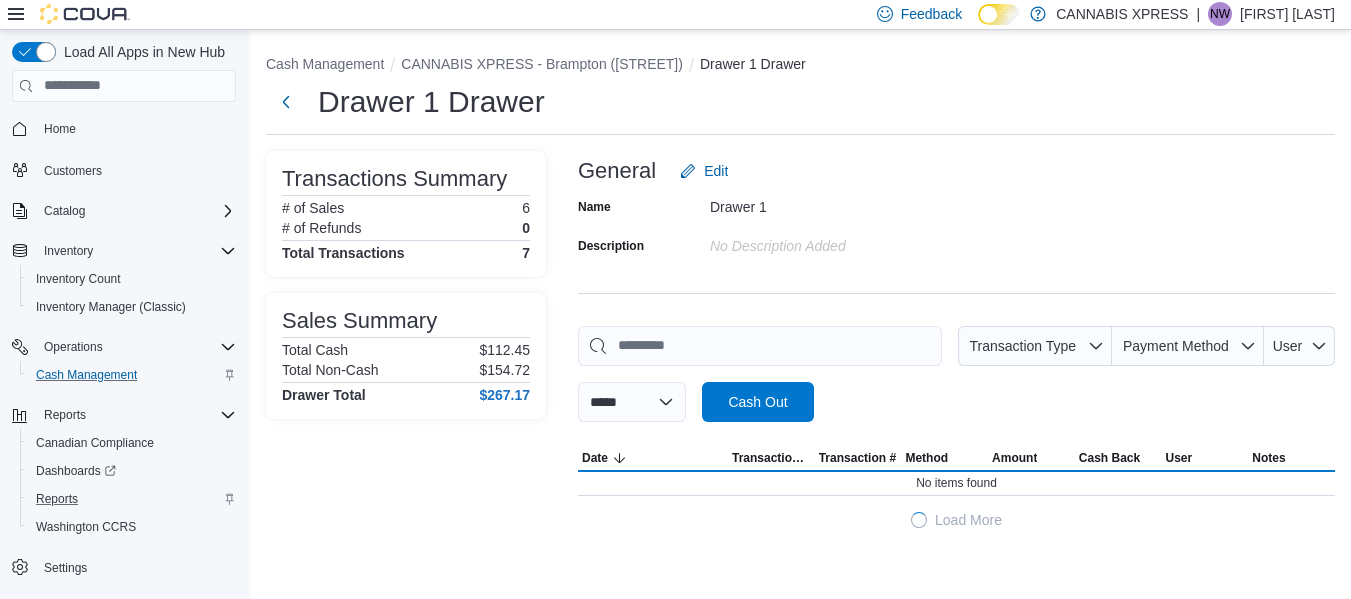 scroll, scrollTop: 0, scrollLeft: 0, axis: both 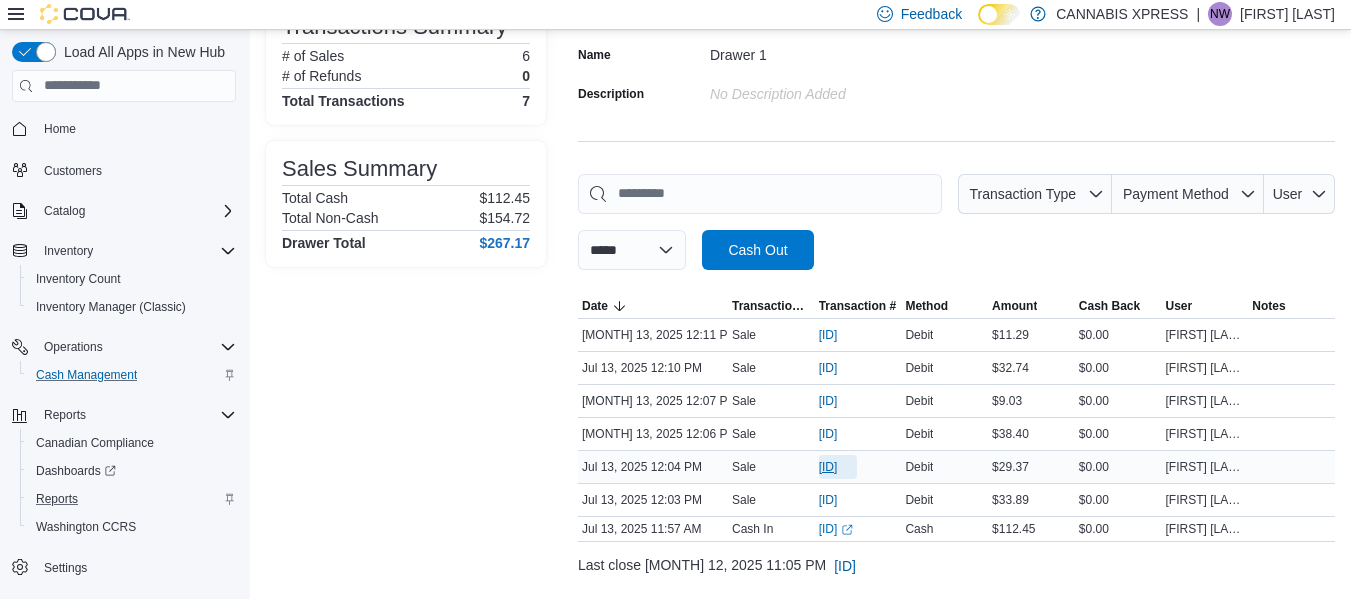 click on "IN8H57-703073" at bounding box center (828, 467) 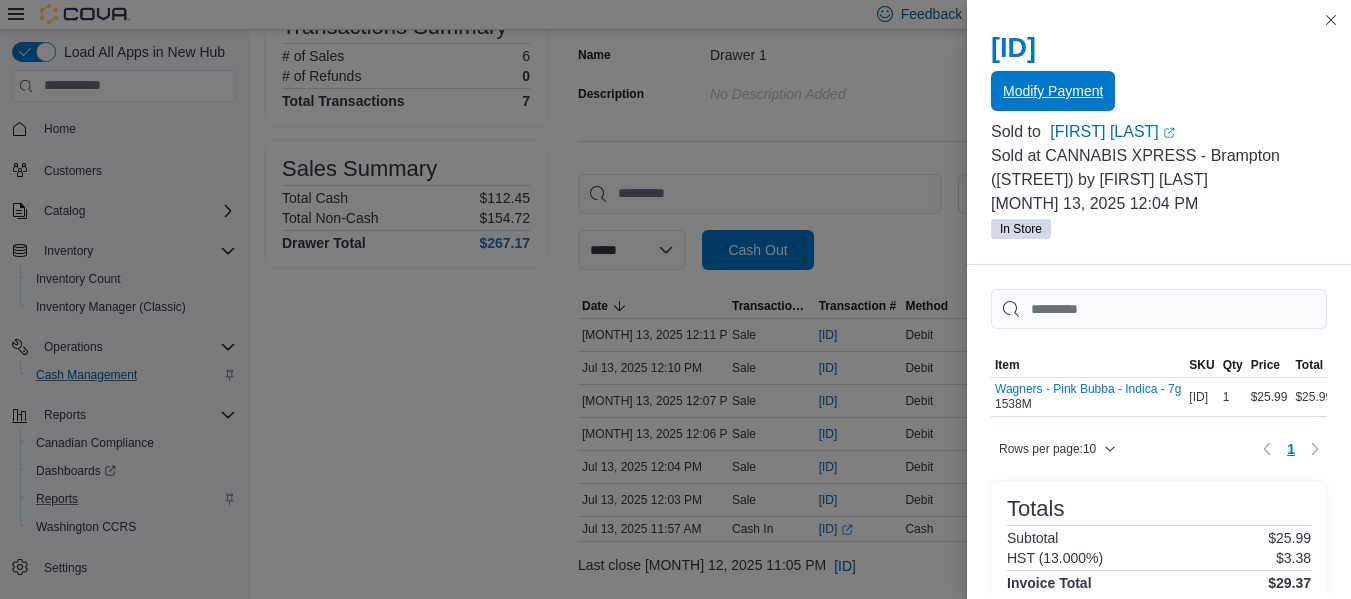 click on "Modify Payment" at bounding box center (1053, 91) 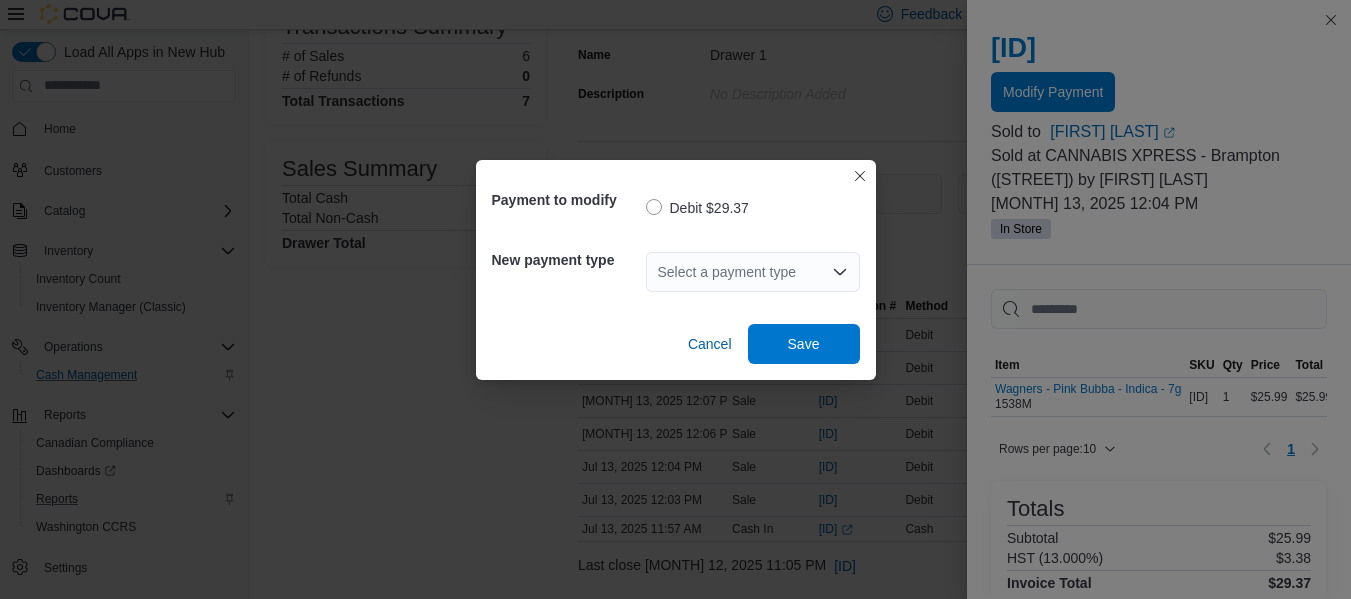 click on "Select a payment type" at bounding box center [753, 272] 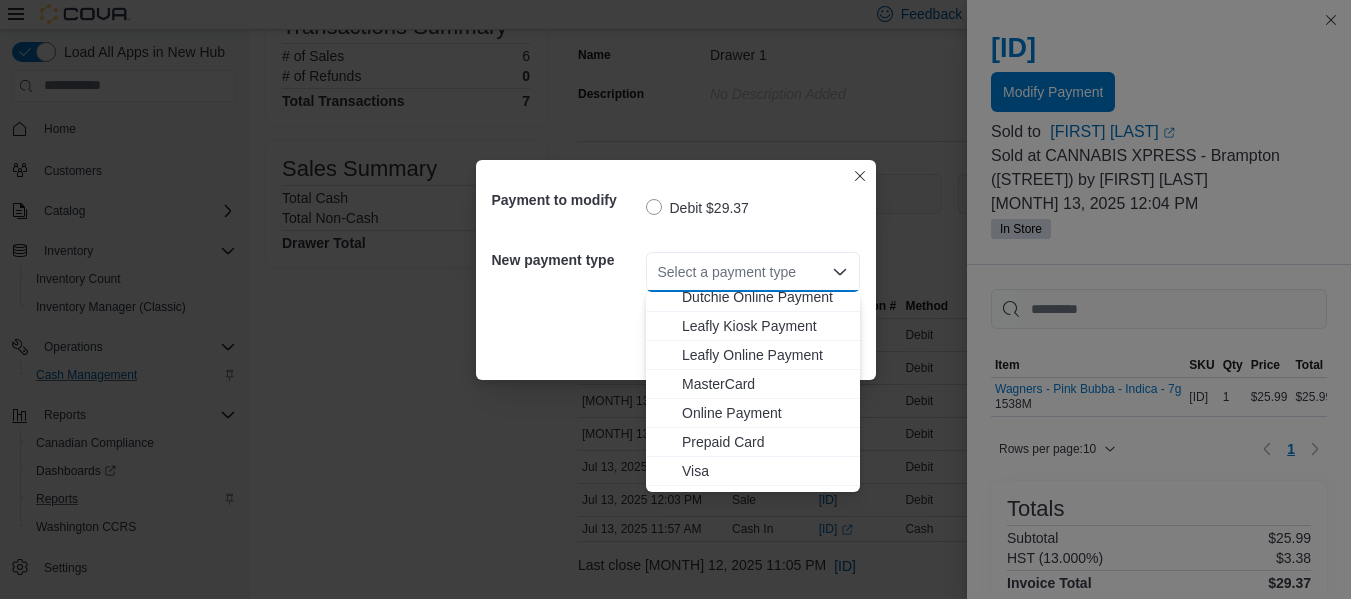 scroll, scrollTop: 190, scrollLeft: 0, axis: vertical 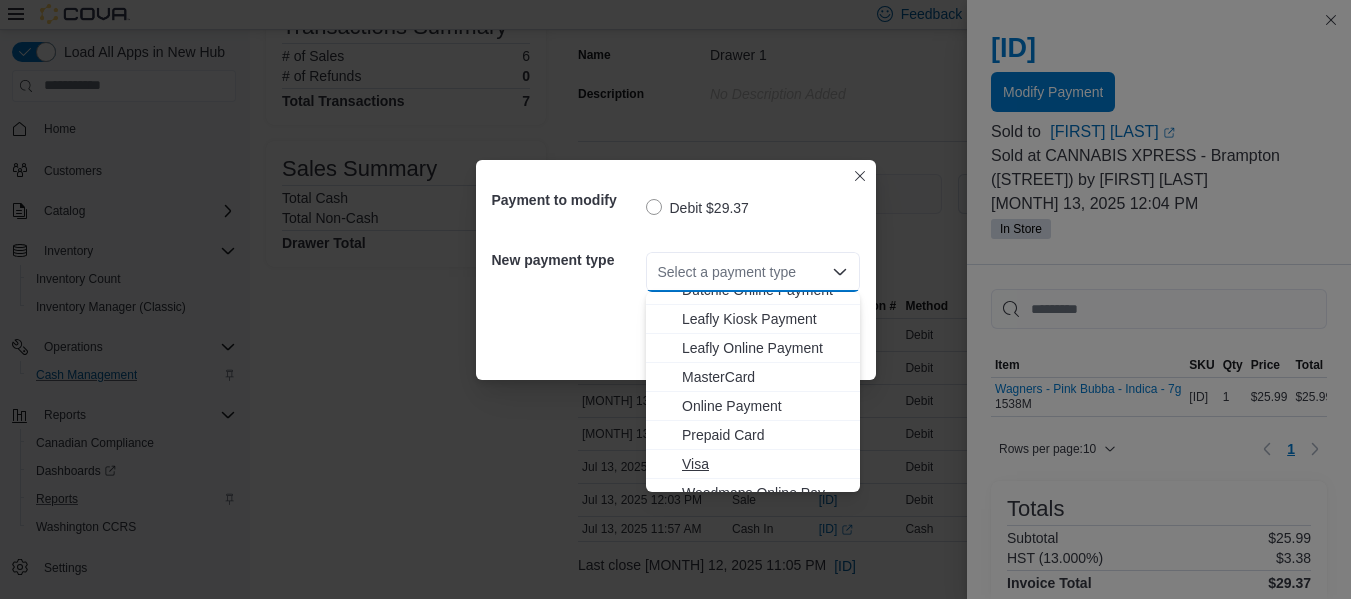 click on "Visa" at bounding box center (765, 464) 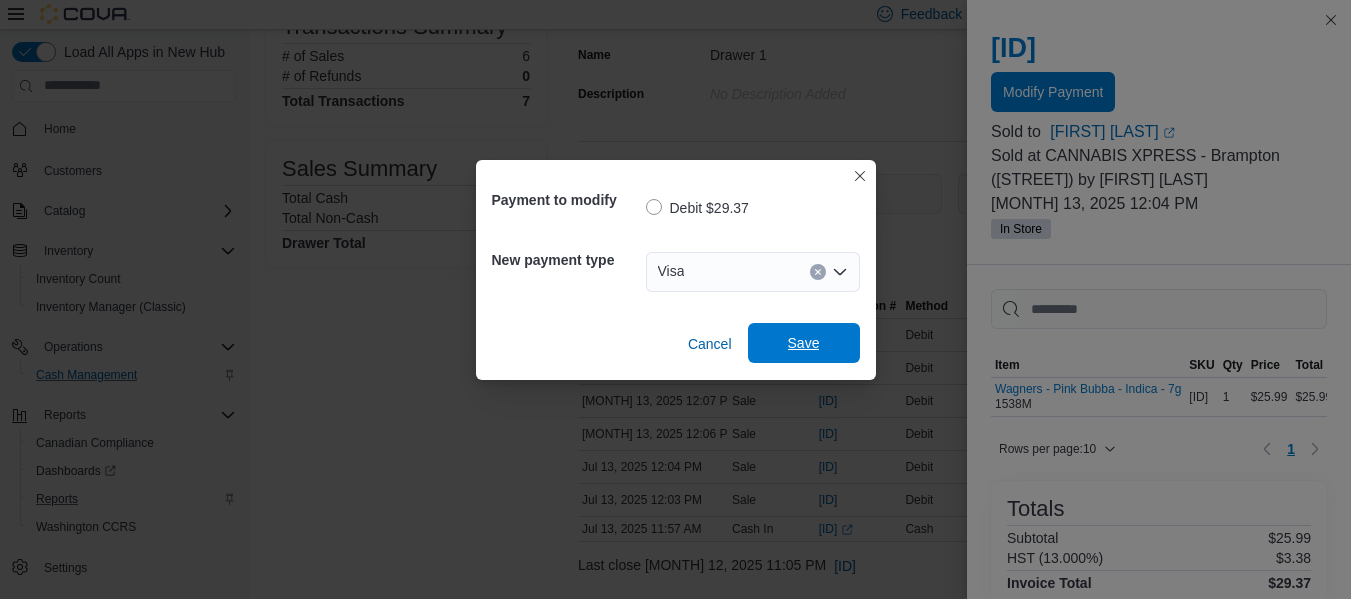 click on "Save" at bounding box center [804, 343] 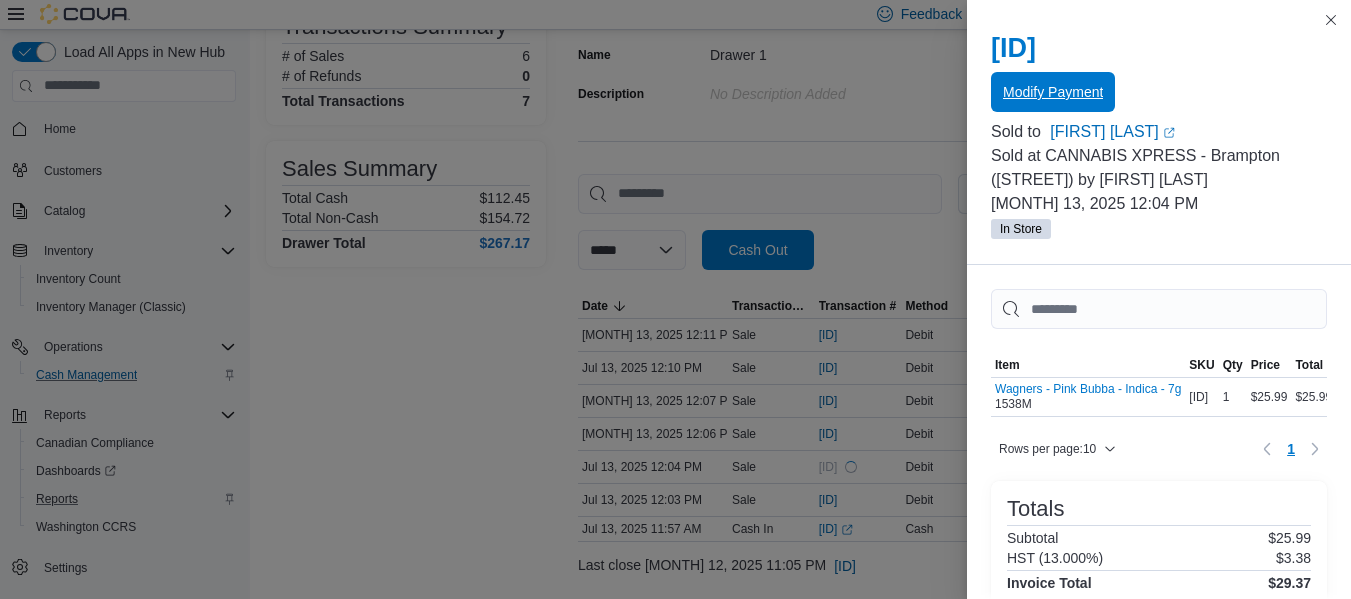 scroll, scrollTop: 0, scrollLeft: 0, axis: both 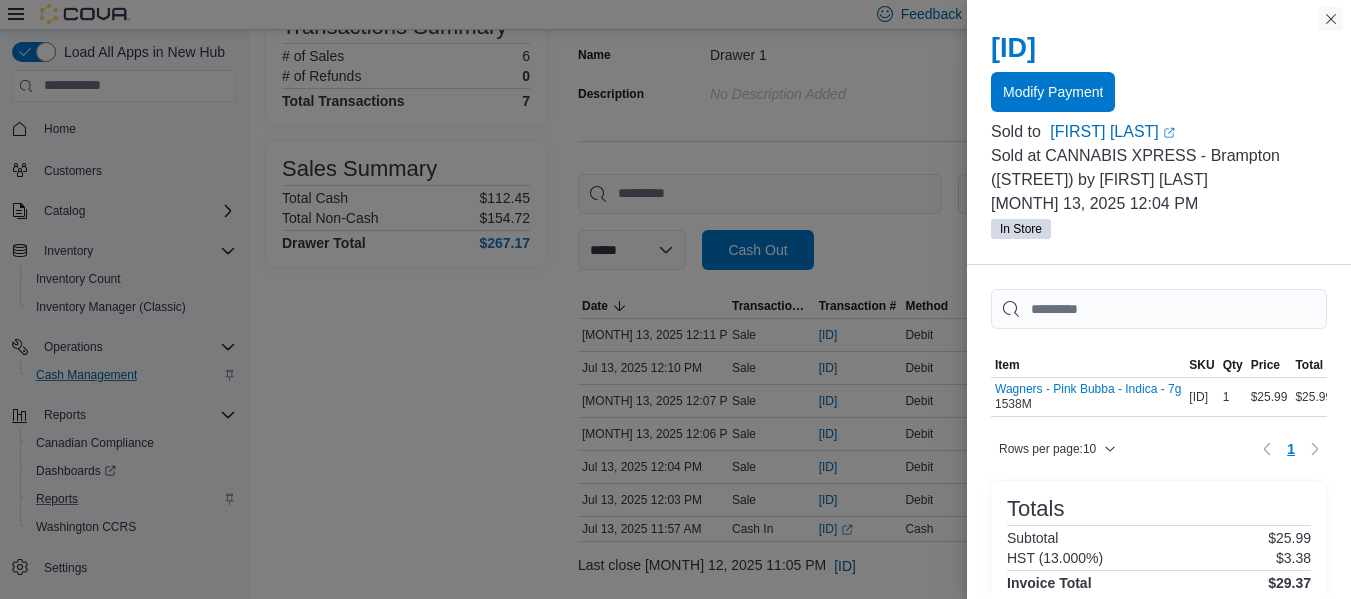 click at bounding box center (1331, 19) 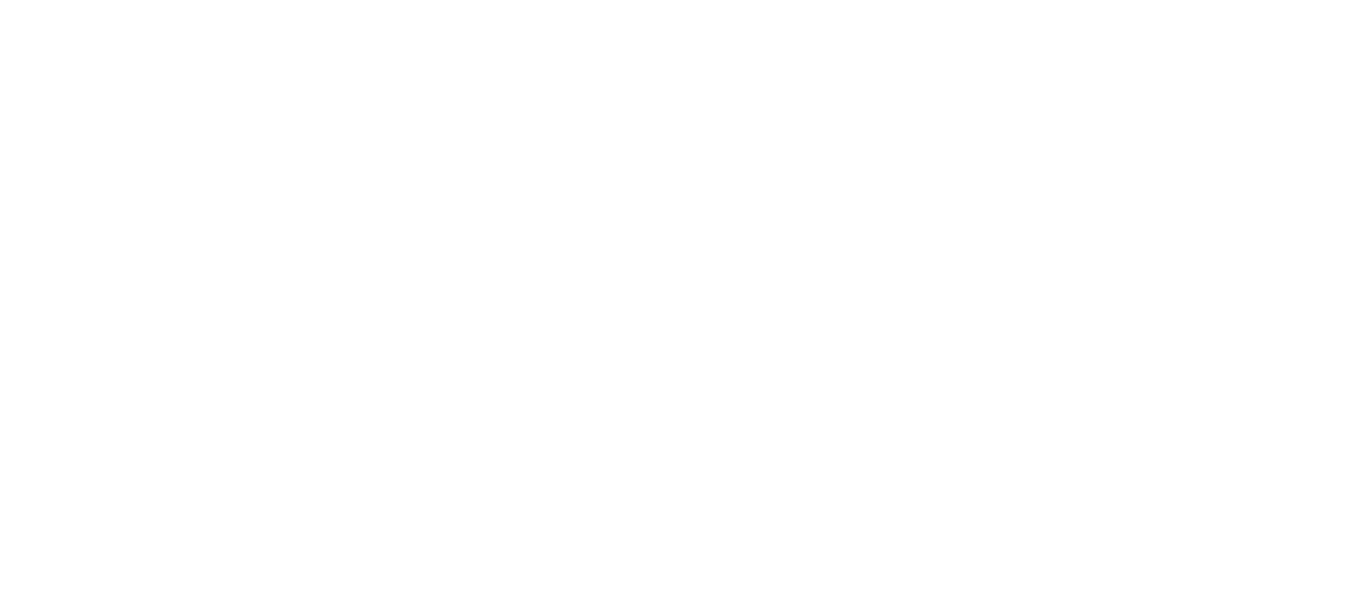 scroll, scrollTop: 0, scrollLeft: 0, axis: both 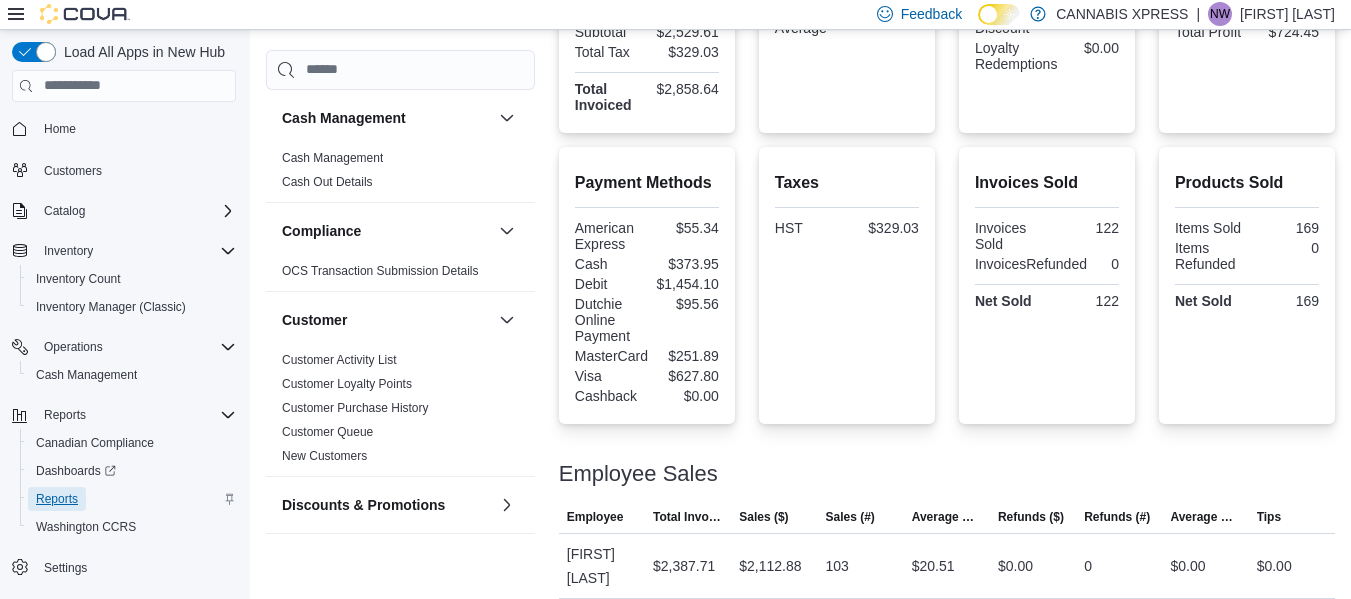 click on "Reports" at bounding box center (57, 499) 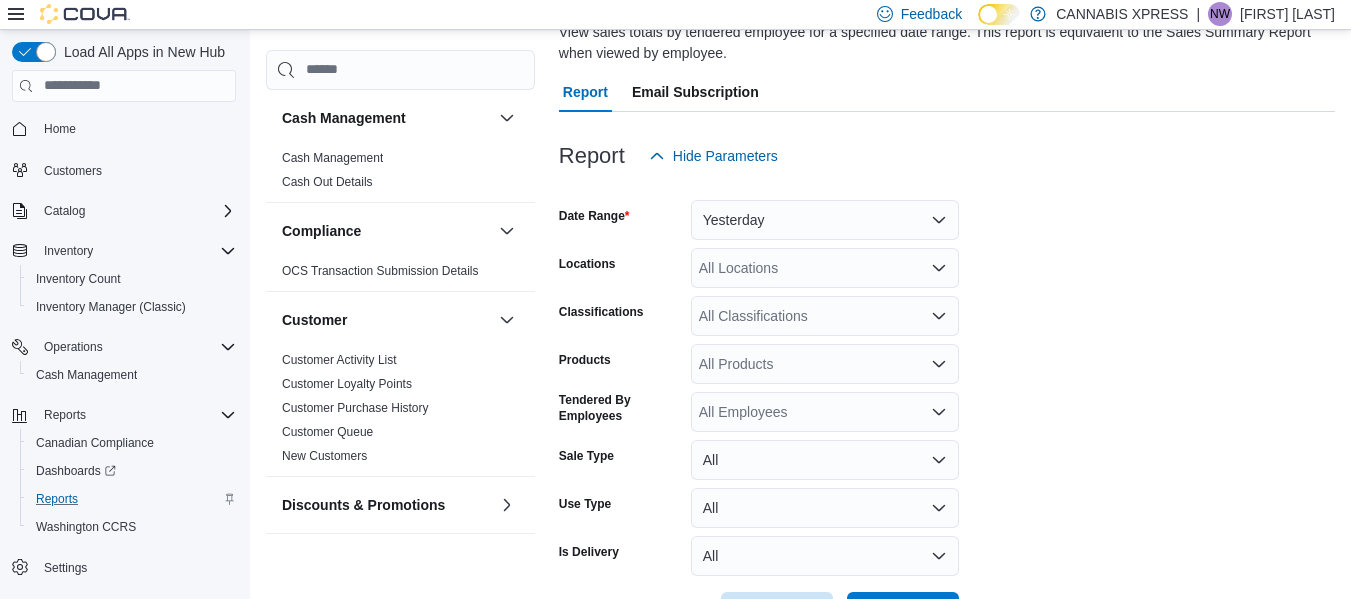 scroll, scrollTop: 67, scrollLeft: 0, axis: vertical 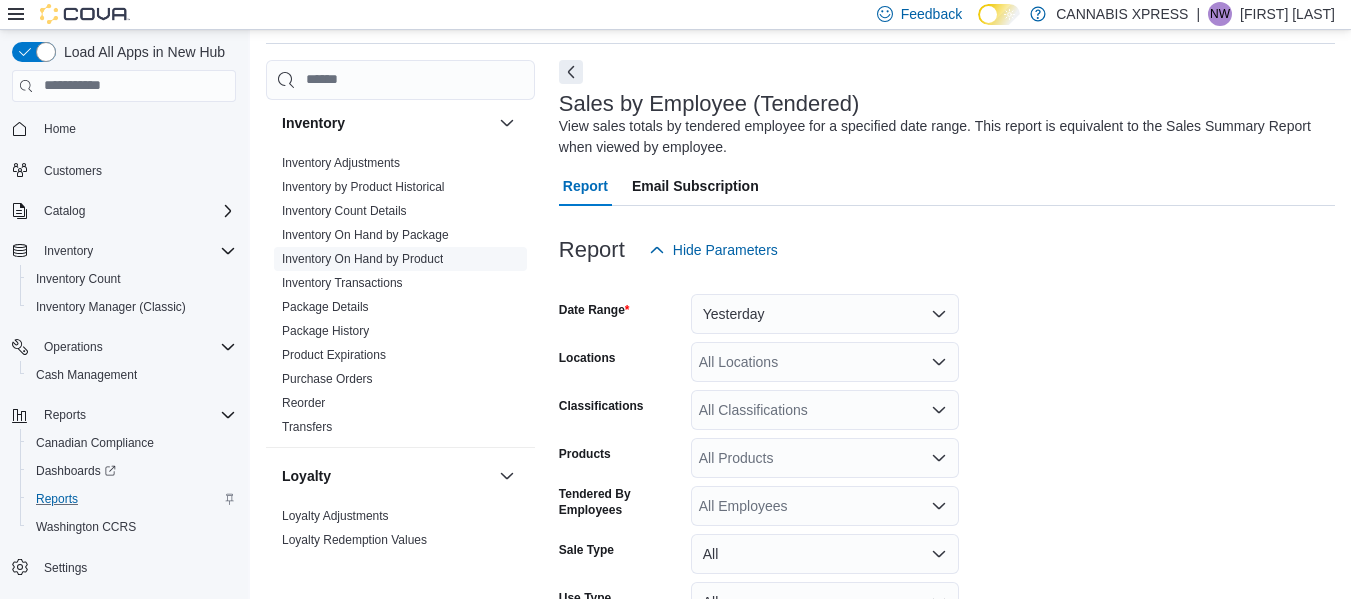 click on "Inventory On Hand by Product" at bounding box center (362, 259) 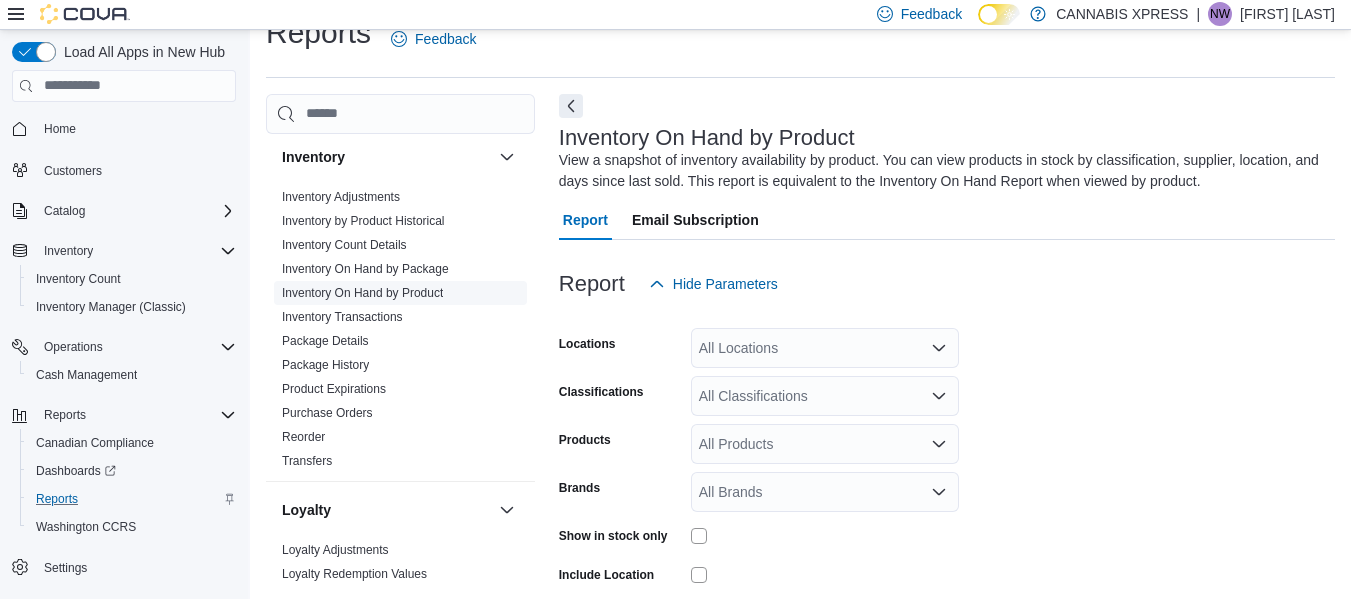 scroll, scrollTop: 67, scrollLeft: 0, axis: vertical 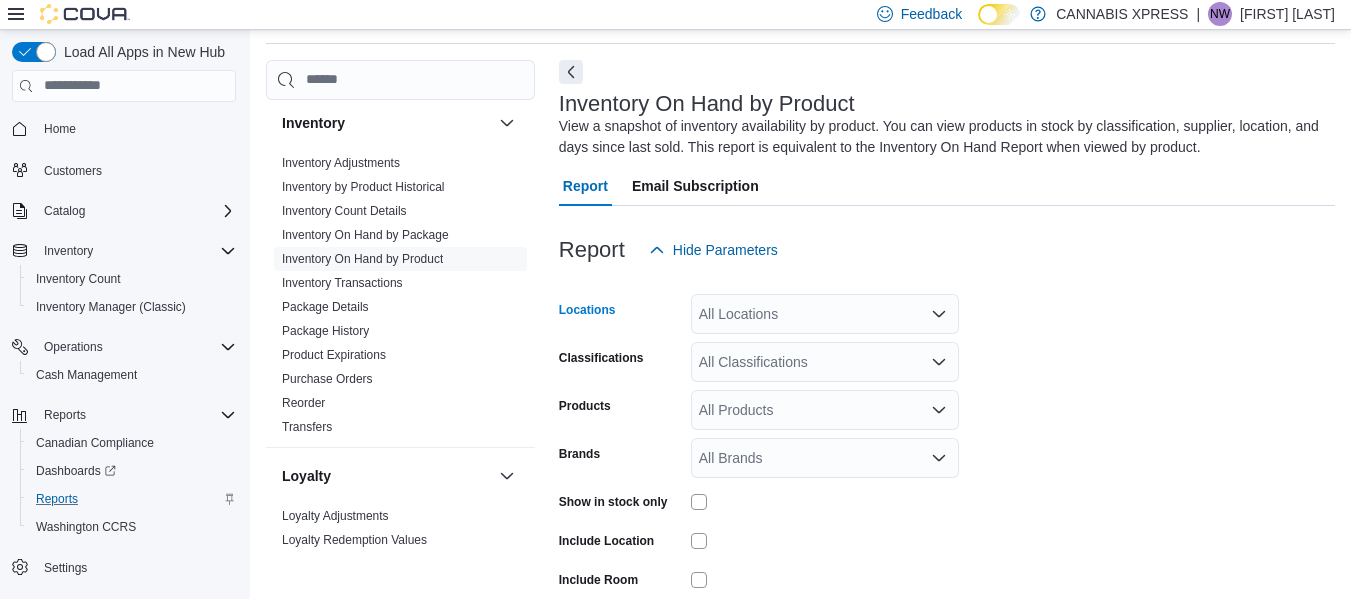 click 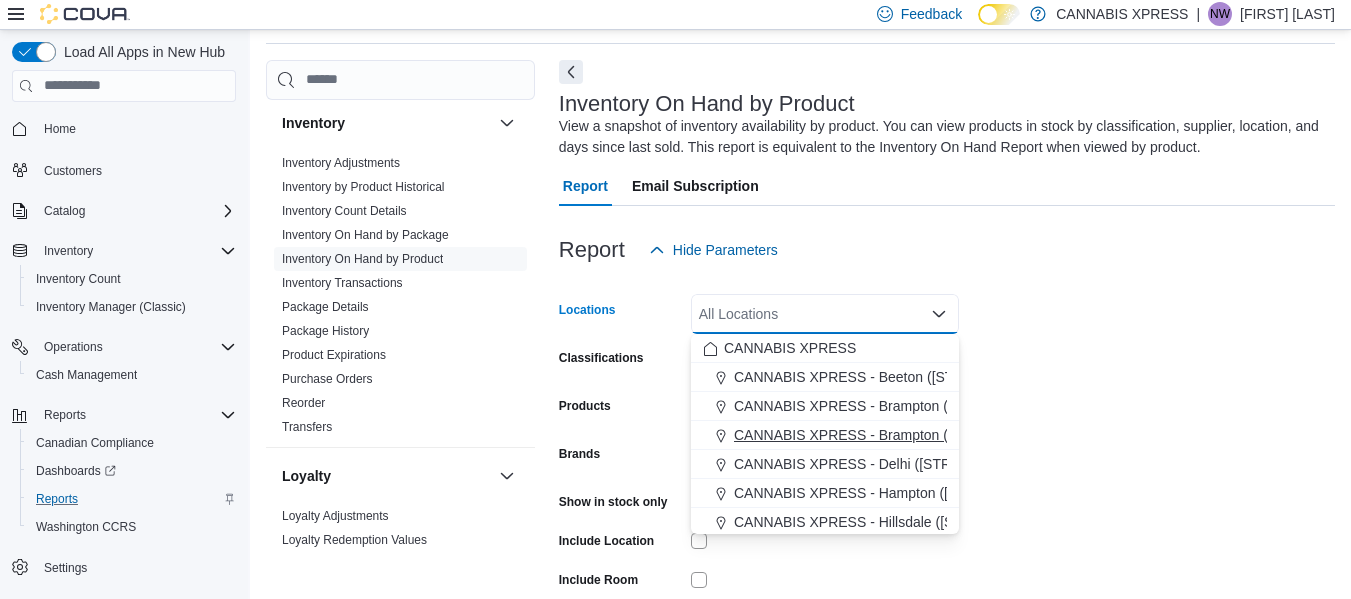 click on "CANNABIS XPRESS - Brampton ([STREET])" at bounding box center (875, 435) 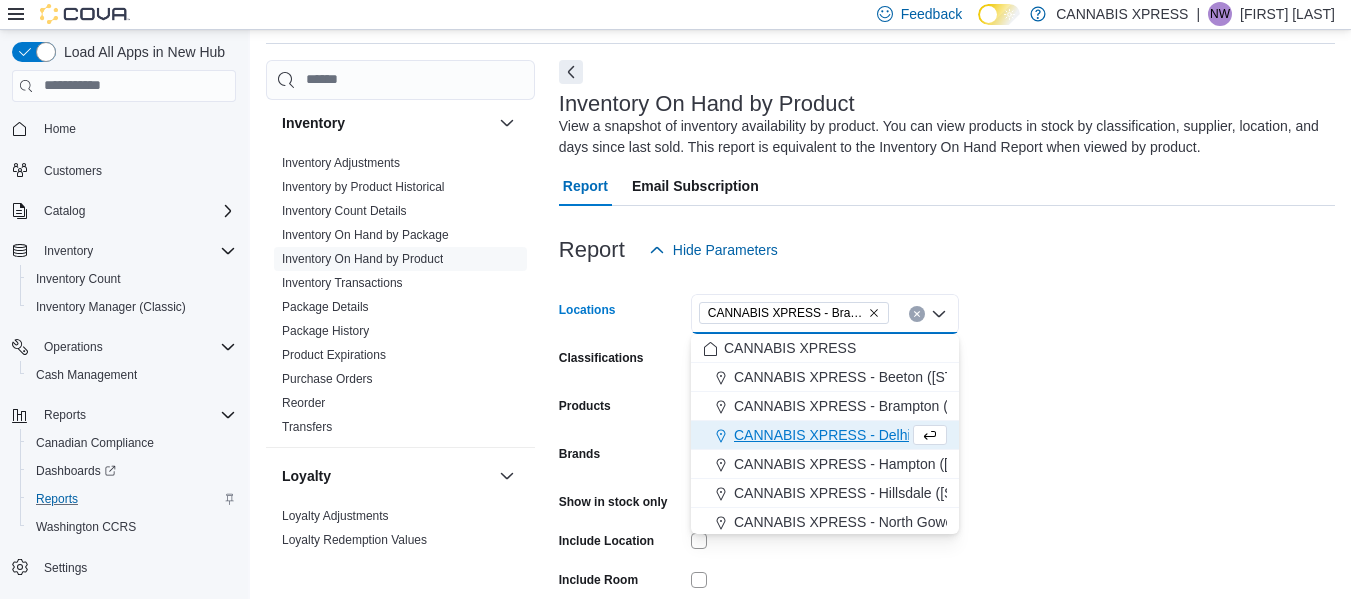 click on "Locations CANNABIS XPRESS - Brampton ([STREET]) Combo box. Selected. CANNABIS XPRESS - Brampton ([STREET]). Press Backspace to delete CANNABIS XPRESS - Brampton ([STREET]). Combo box input. All Locations. Type some text or, to display a list of choices, press Down Arrow. To exit the list of choices, press Escape. Classifications All Classifications Products All Products Brands All Brands Show in stock only Include Location Include Room Include Archived Export  Run Report" at bounding box center [947, 480] 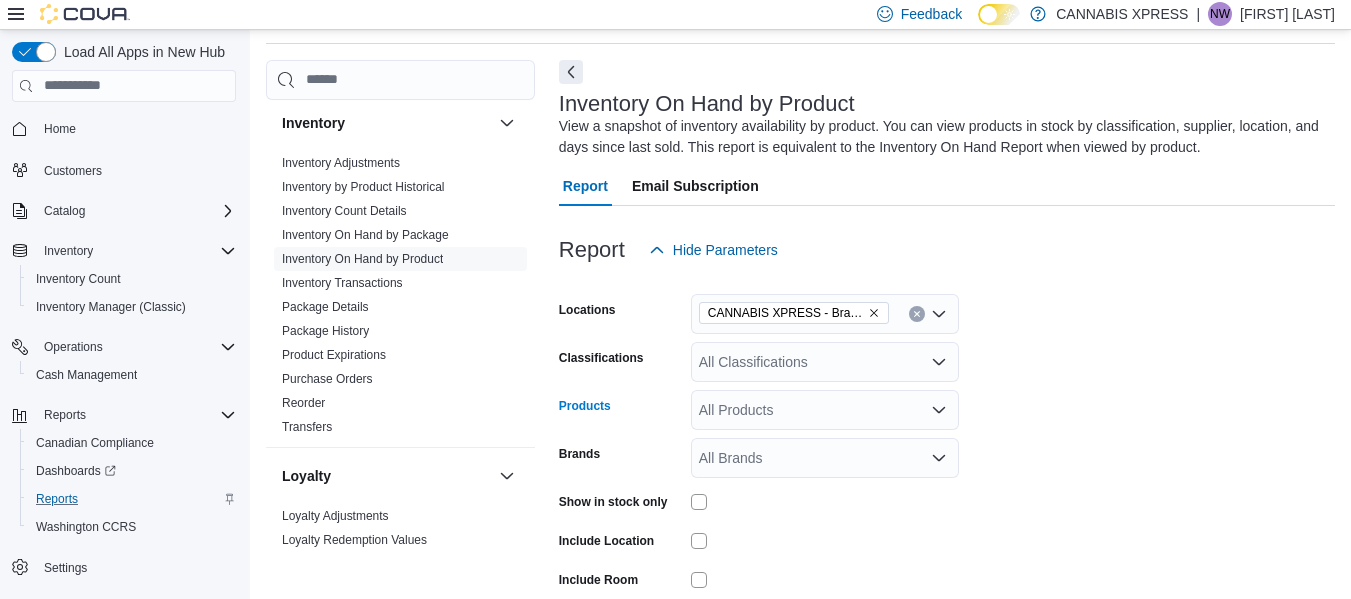 click 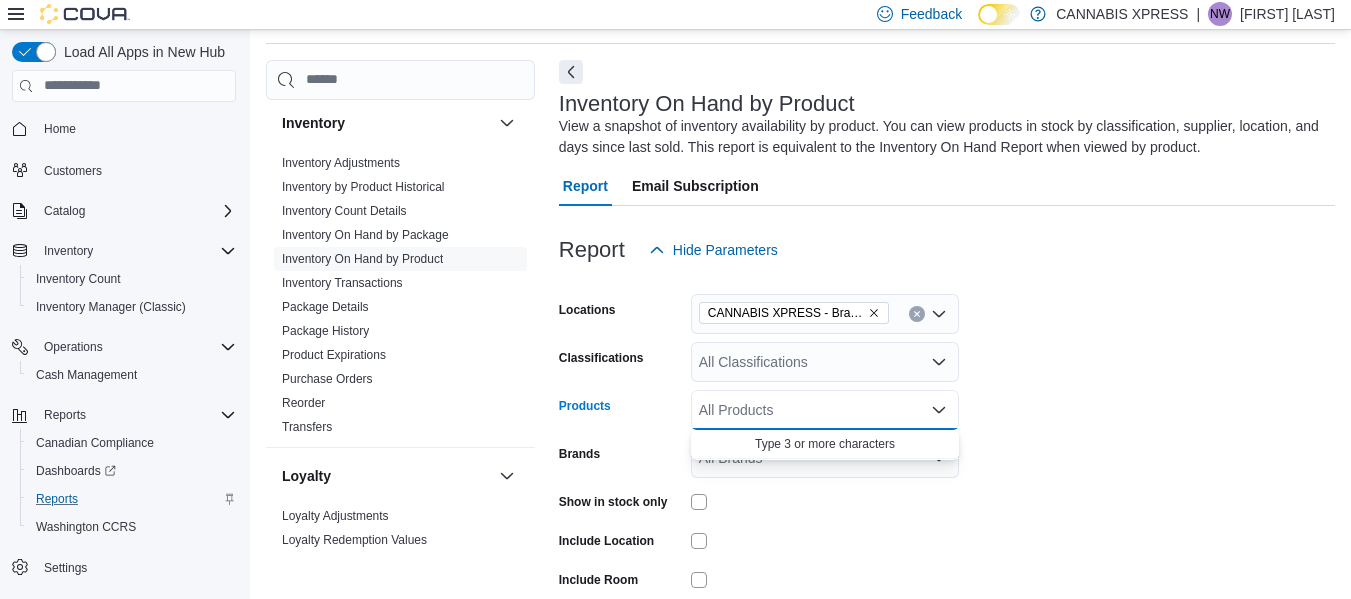 click 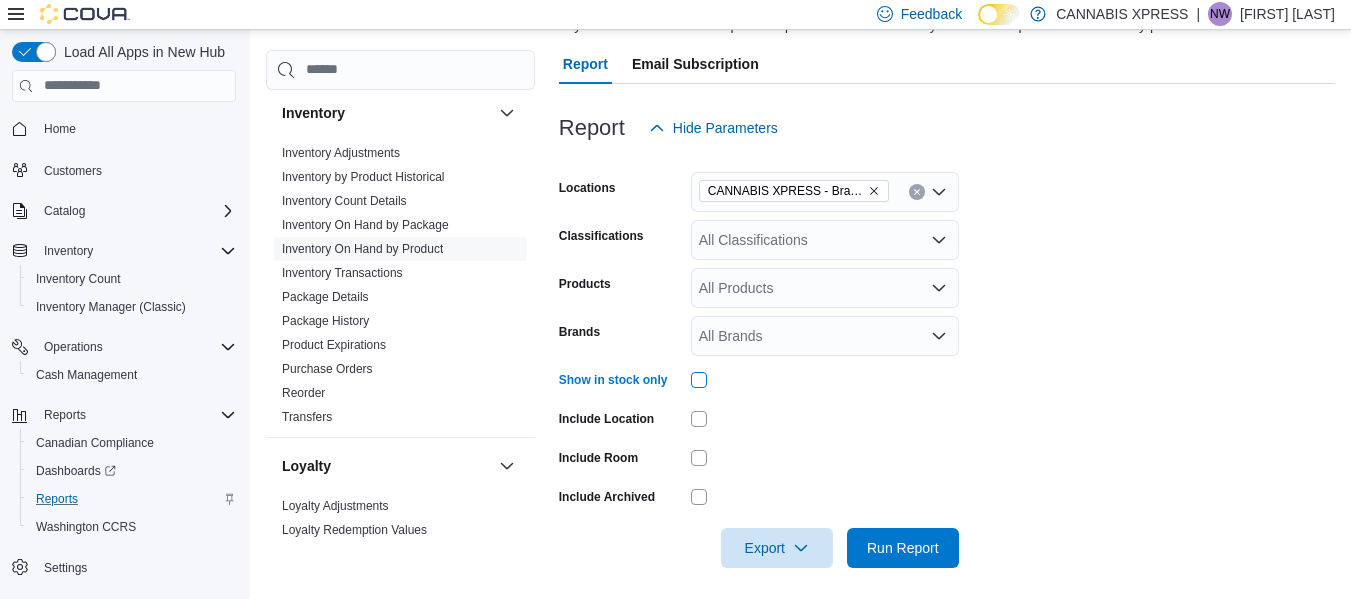 scroll, scrollTop: 198, scrollLeft: 0, axis: vertical 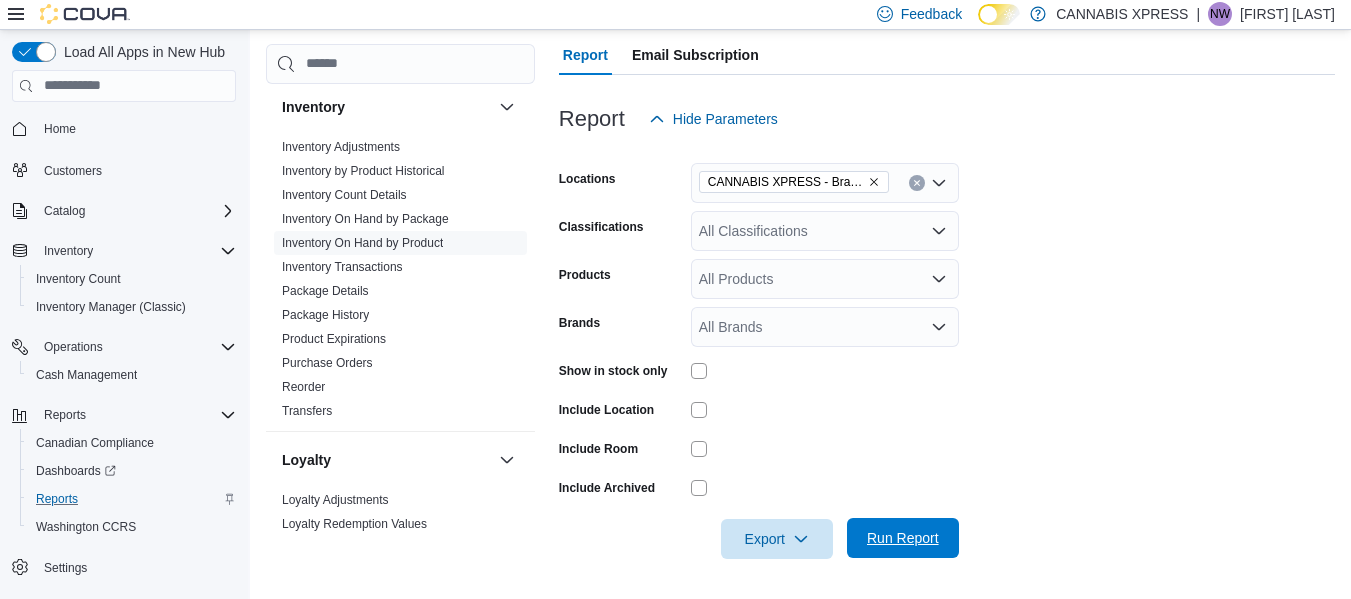 click on "Run Report" at bounding box center (903, 538) 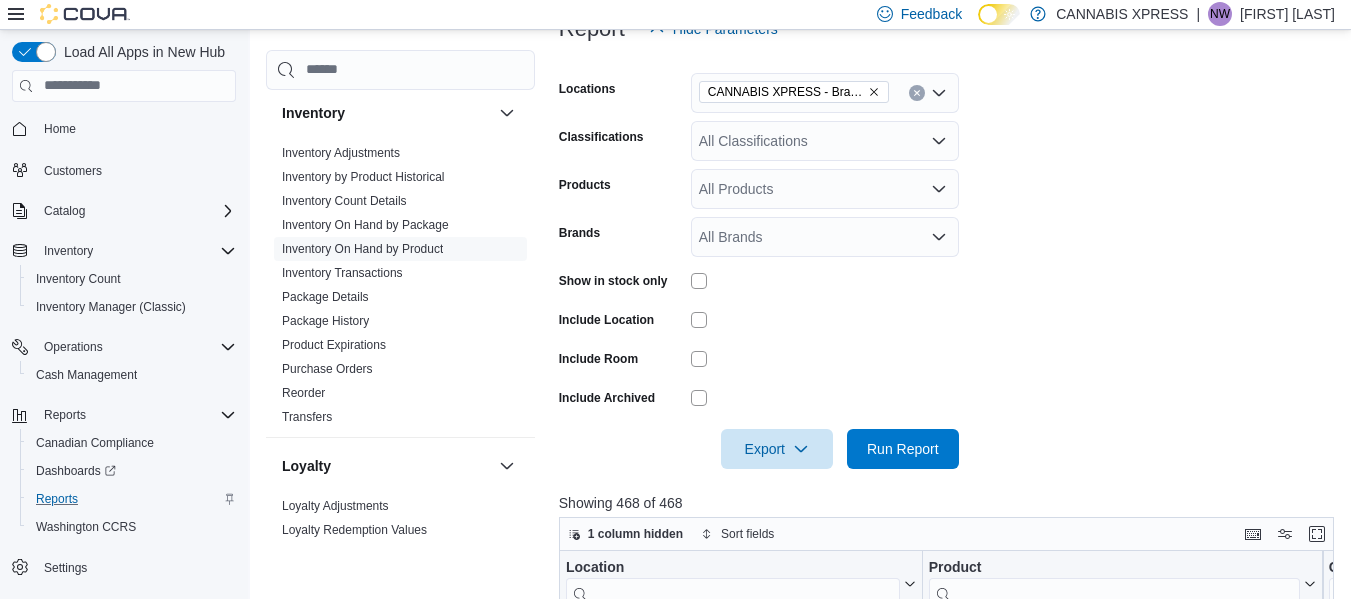 scroll, scrollTop: 290, scrollLeft: 0, axis: vertical 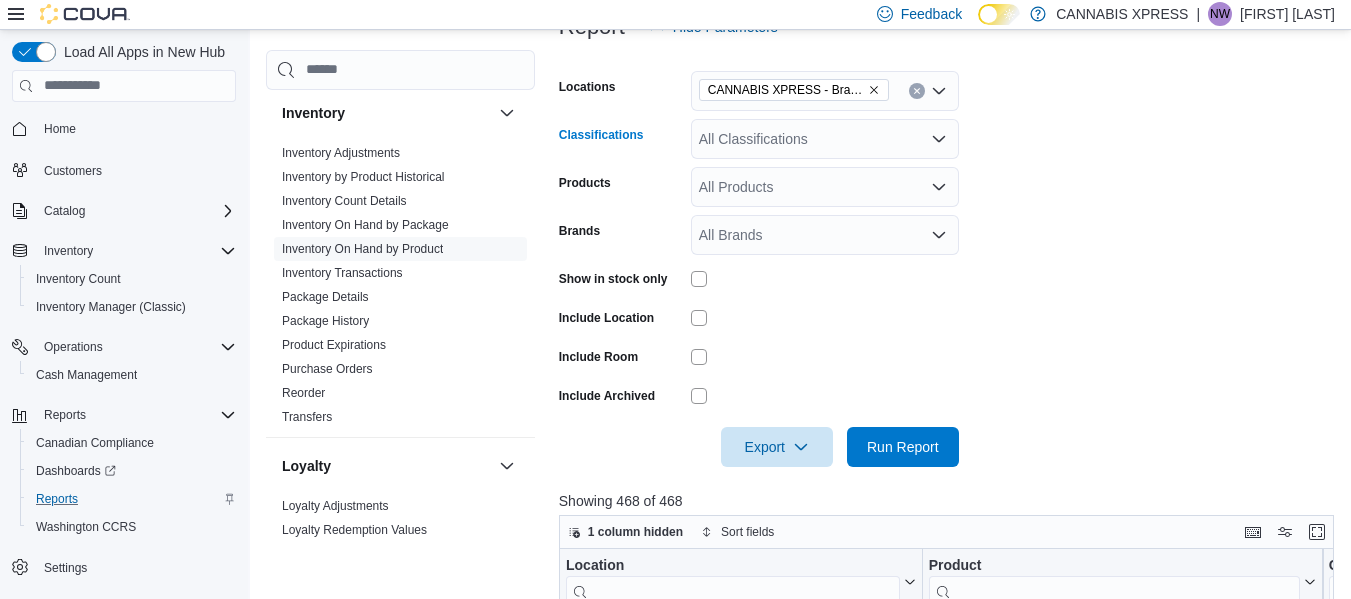 click 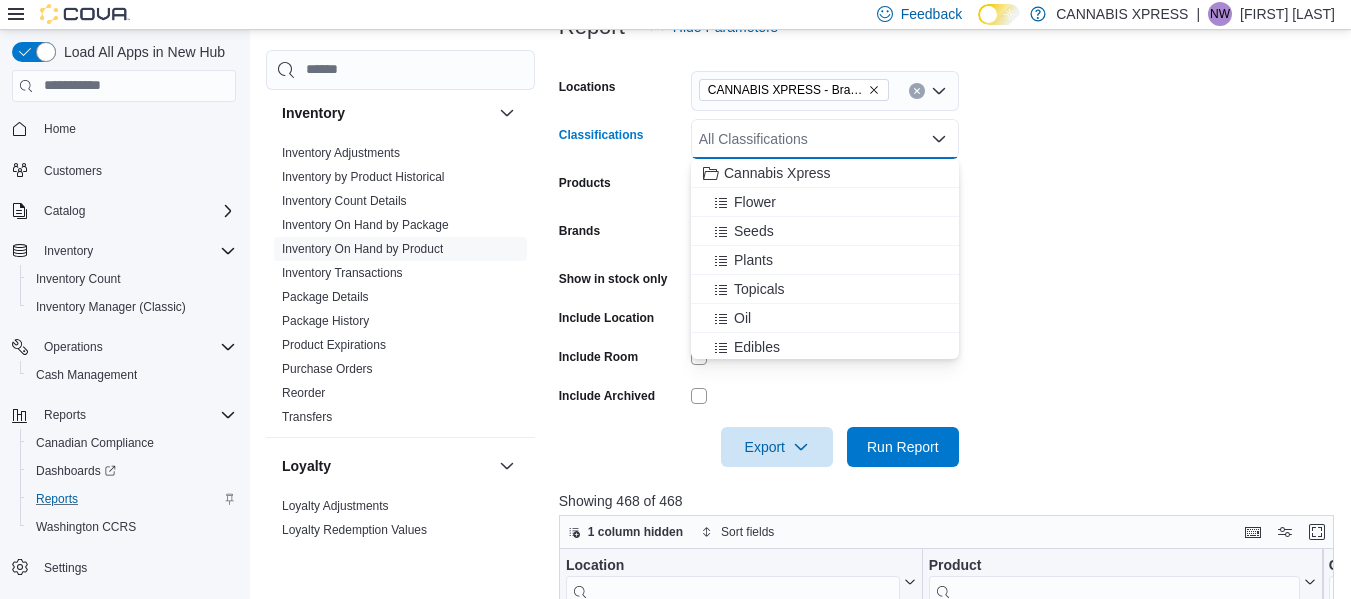 click 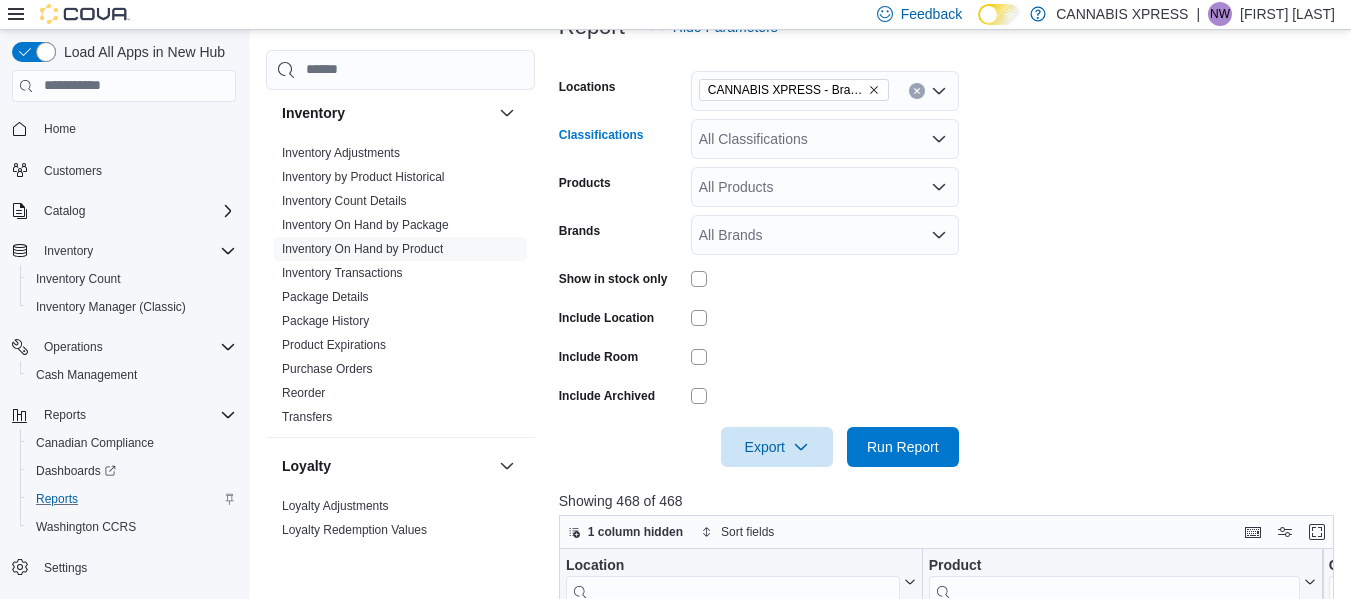 click 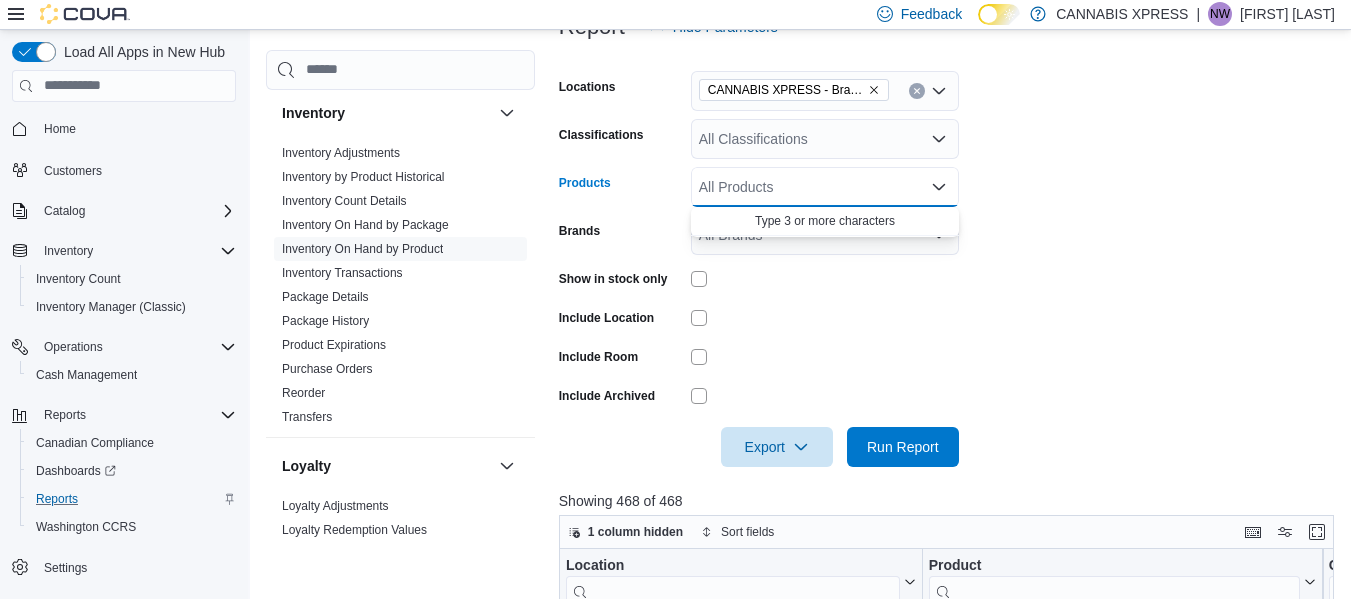 click 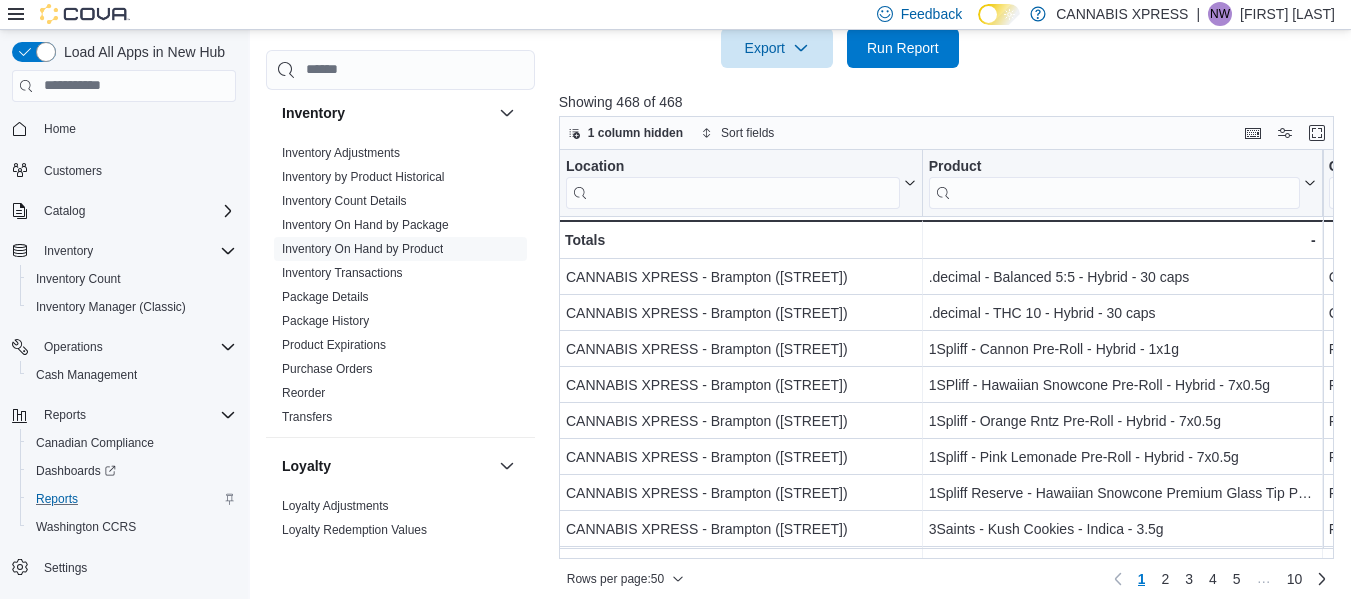 scroll, scrollTop: 701, scrollLeft: 0, axis: vertical 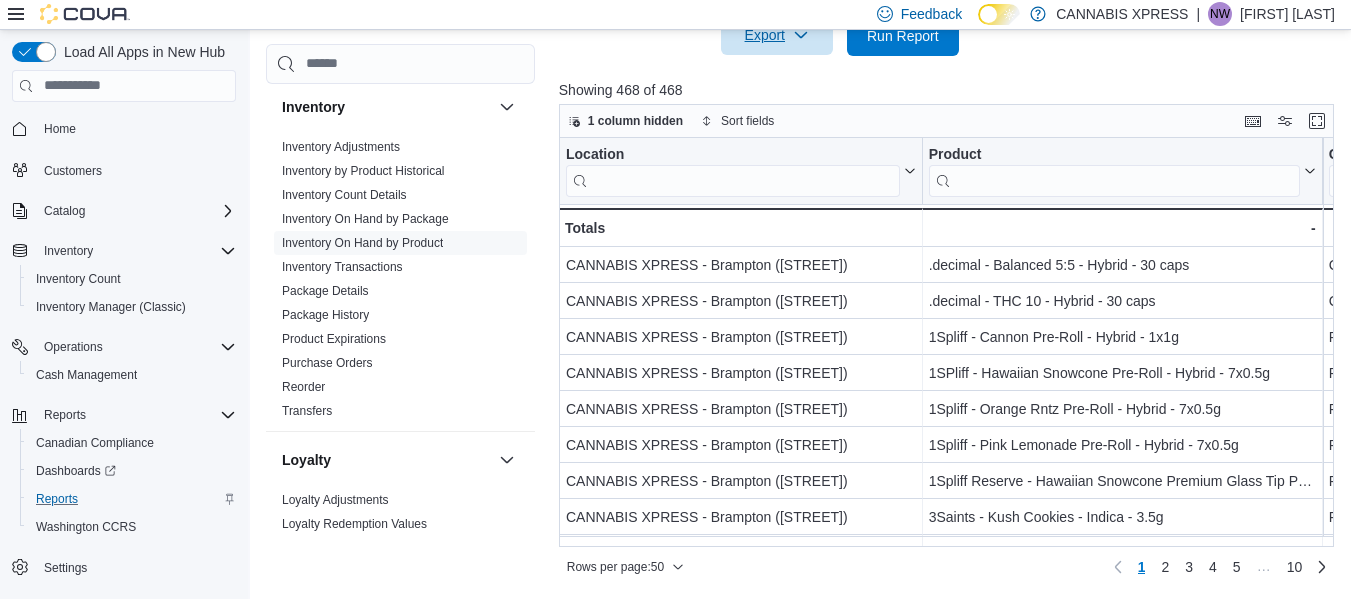 click on "Export" at bounding box center (777, 35) 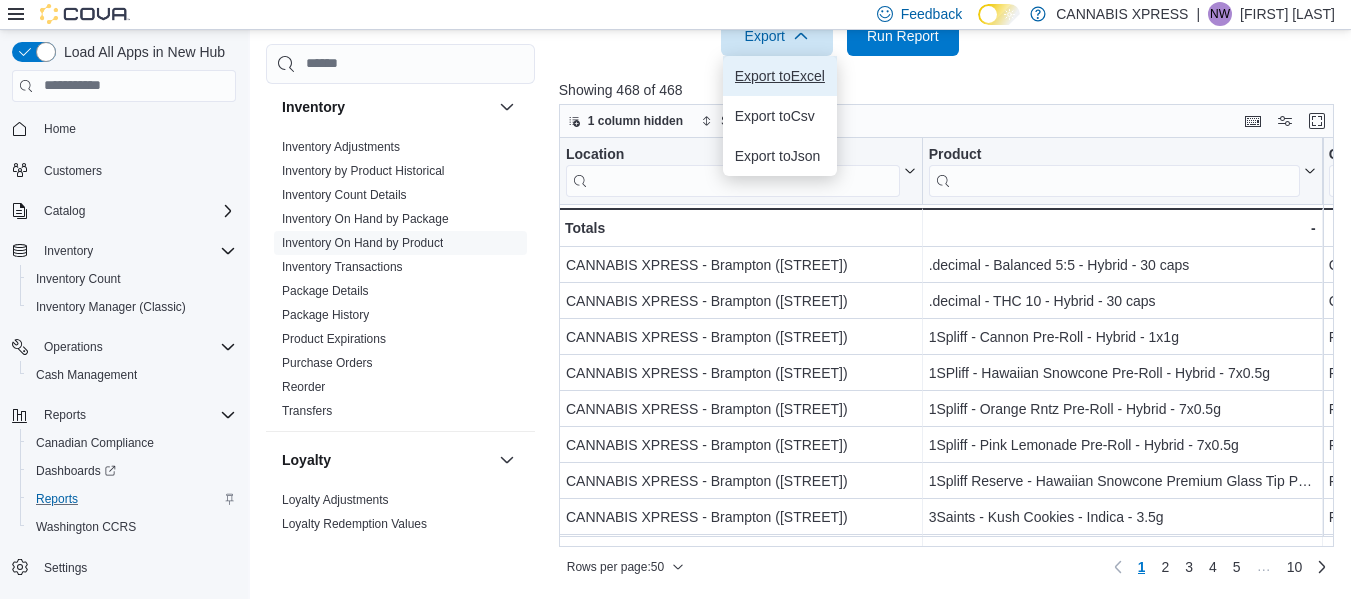 click on "Export to  Excel" at bounding box center [780, 76] 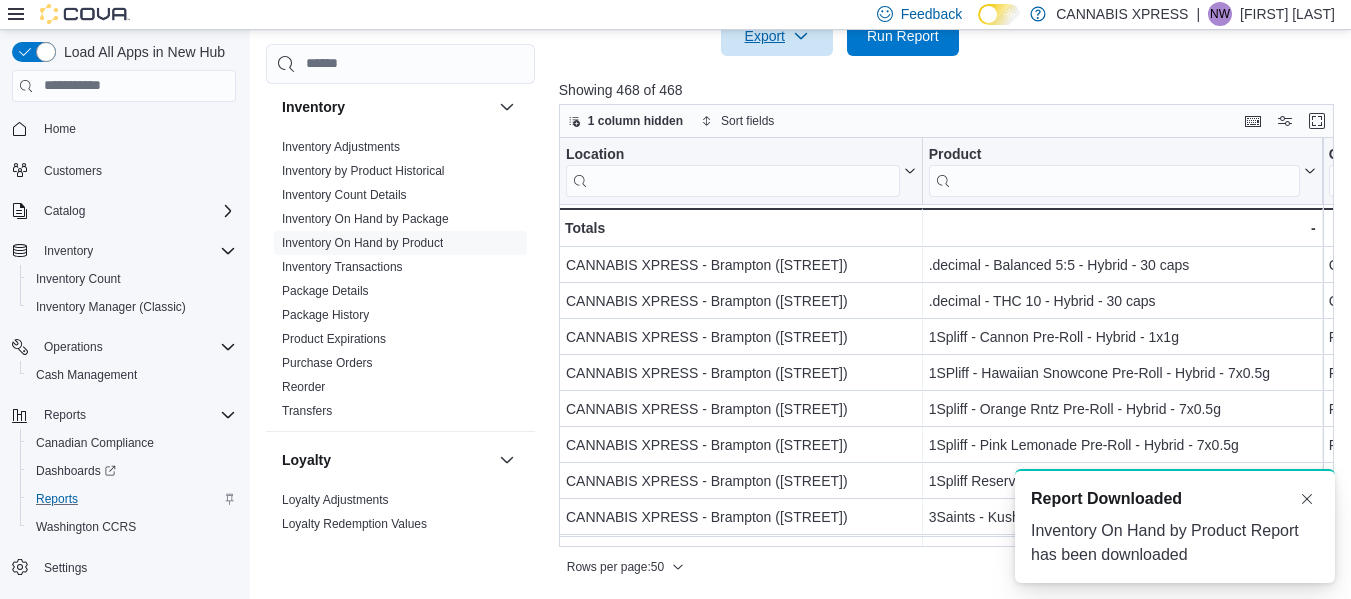 scroll, scrollTop: 0, scrollLeft: 0, axis: both 